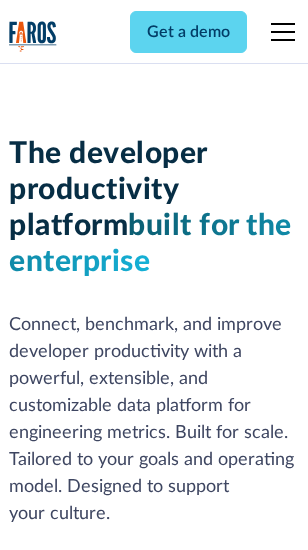 scroll, scrollTop: 0, scrollLeft: 0, axis: both 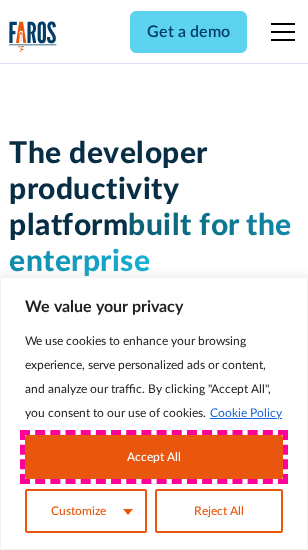 click on "Accept All" at bounding box center [154, 457] 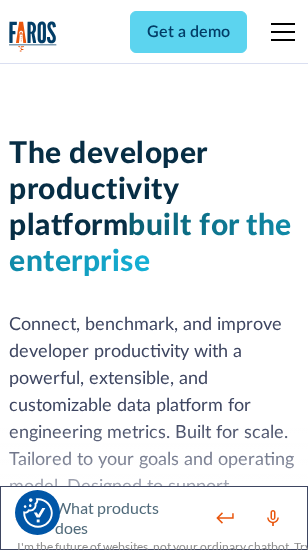 scroll, scrollTop: 301, scrollLeft: 0, axis: vertical 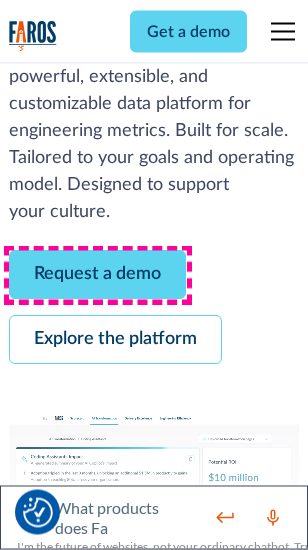 click on "Request a demo" at bounding box center [97, 275] 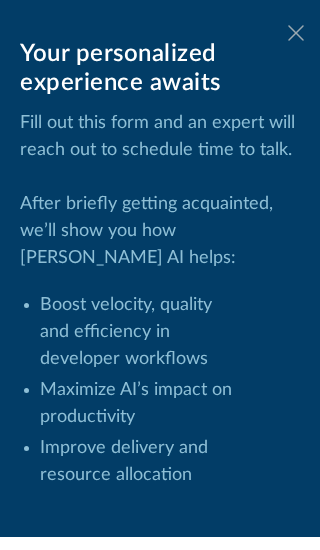 click 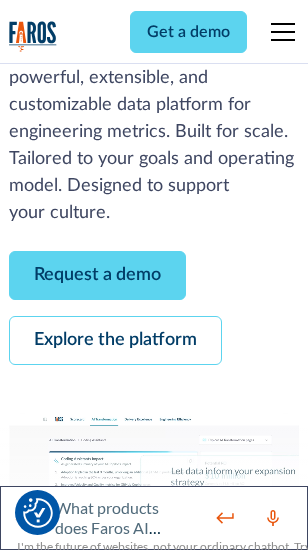 scroll, scrollTop: 366, scrollLeft: 0, axis: vertical 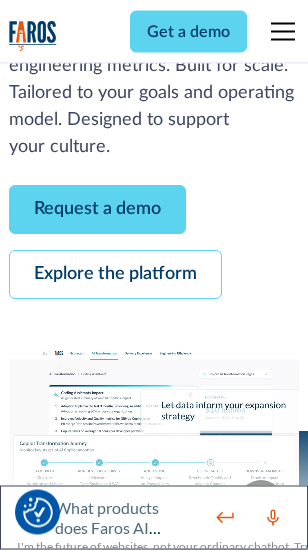 click on "Explore the platform" at bounding box center [115, 275] 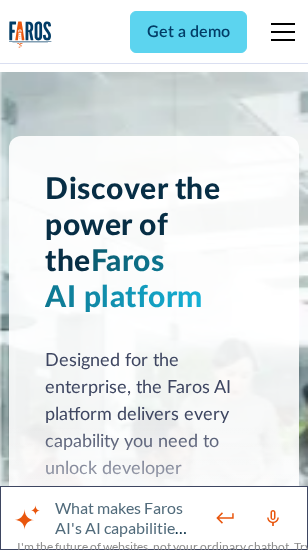 scroll, scrollTop: 15242, scrollLeft: 0, axis: vertical 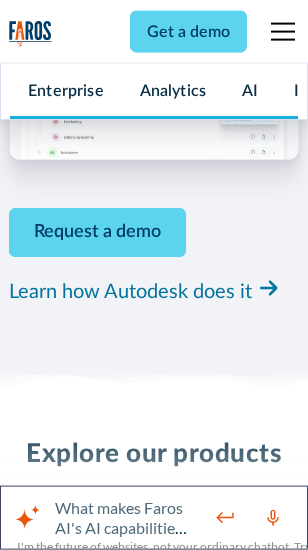 click on "Pricing" at bounding box center [33, 2512] 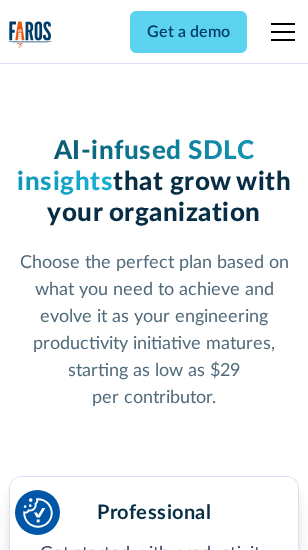 scroll, scrollTop: 3178, scrollLeft: 0, axis: vertical 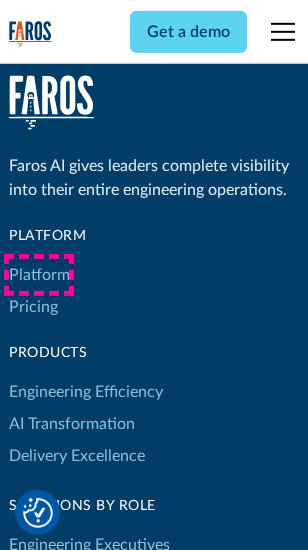 click on "Platform" at bounding box center (39, 275) 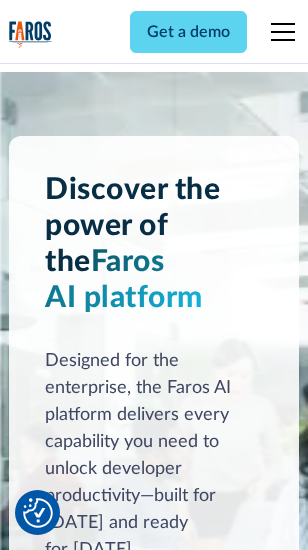 scroll, scrollTop: 15884, scrollLeft: 0, axis: vertical 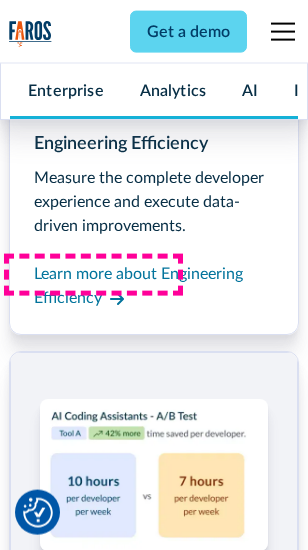 click on "Coding Assistant Impact" at bounding box center [94, 2481] 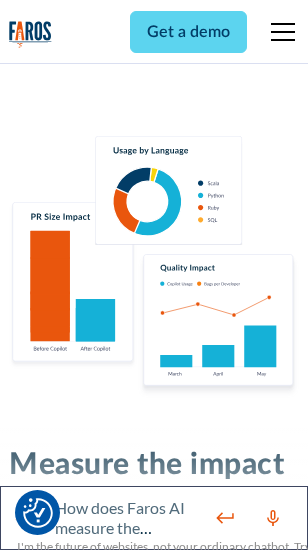 scroll, scrollTop: 12710, scrollLeft: 0, axis: vertical 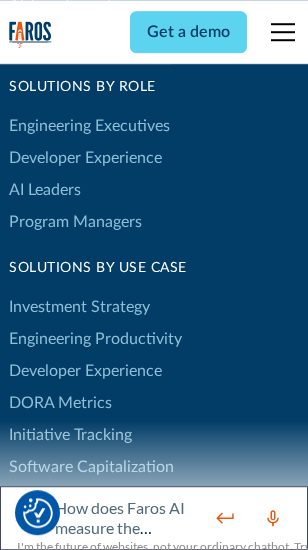 click on "DORA Metrics" at bounding box center [60, 403] 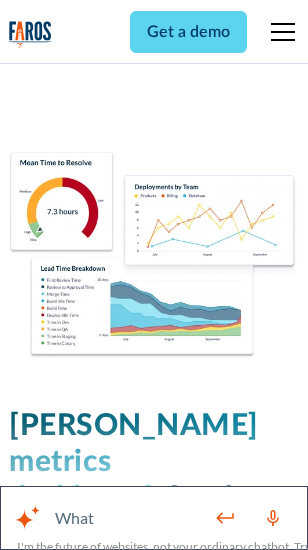 scroll, scrollTop: 9824, scrollLeft: 0, axis: vertical 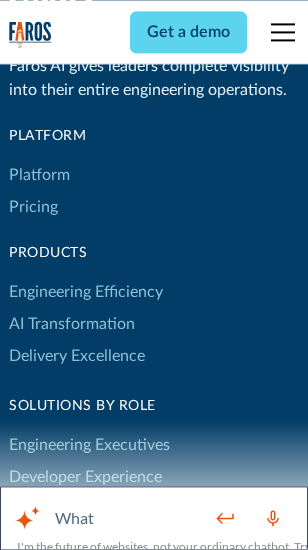 click on "Blog" at bounding box center (24, 939) 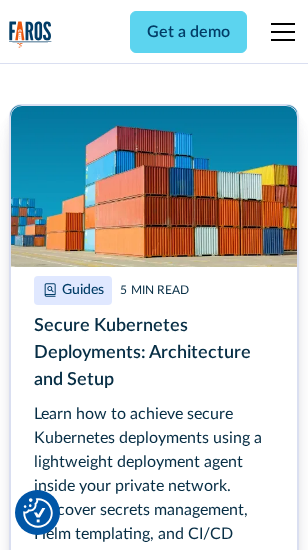 scroll, scrollTop: 8933, scrollLeft: 0, axis: vertical 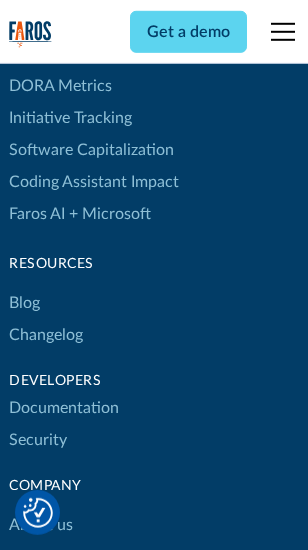 click on "Changelog" at bounding box center [46, 335] 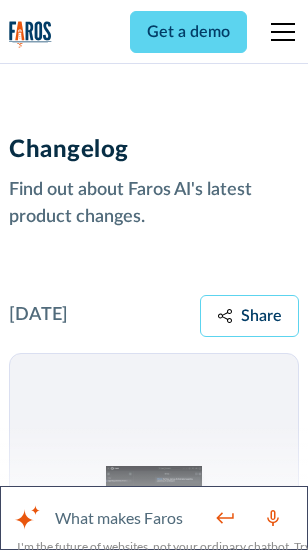 scroll, scrollTop: 24124, scrollLeft: 0, axis: vertical 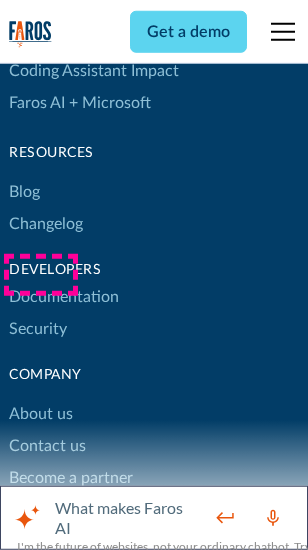click on "About us" at bounding box center [41, 414] 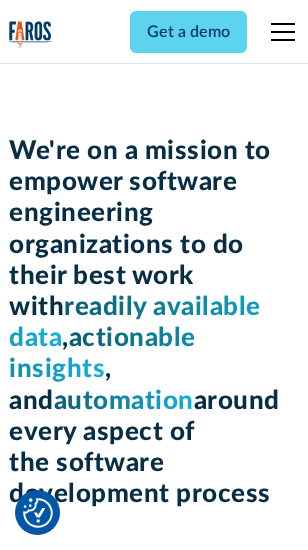 scroll, scrollTop: 6924, scrollLeft: 0, axis: vertical 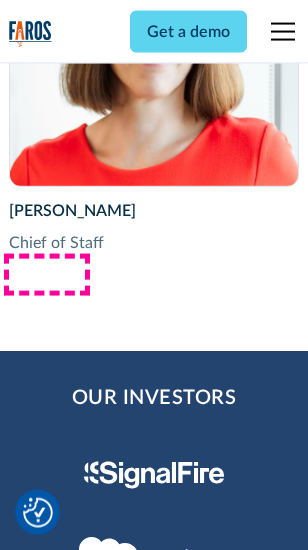 click on "Contact us" at bounding box center (47, 2782) 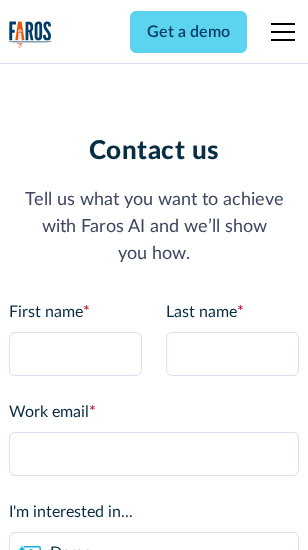 scroll, scrollTop: 0, scrollLeft: 0, axis: both 